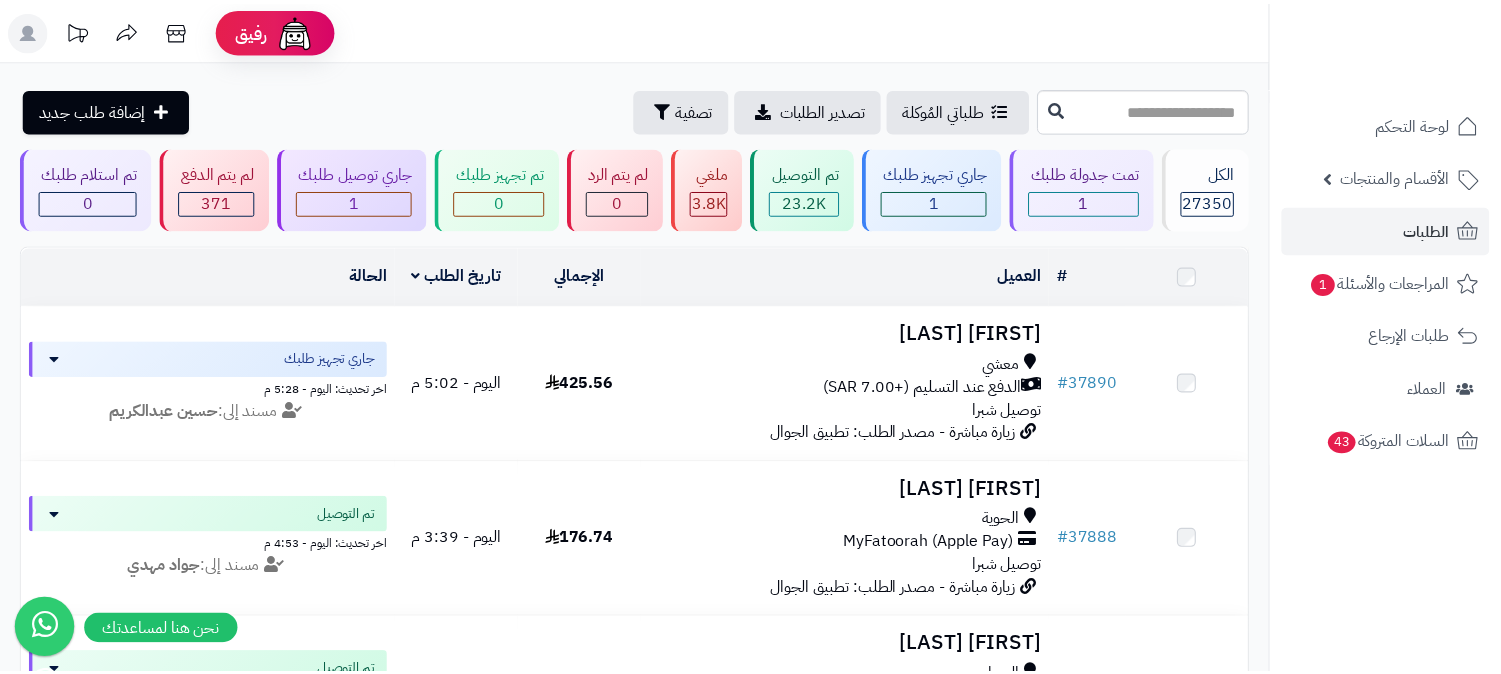 scroll, scrollTop: 0, scrollLeft: 0, axis: both 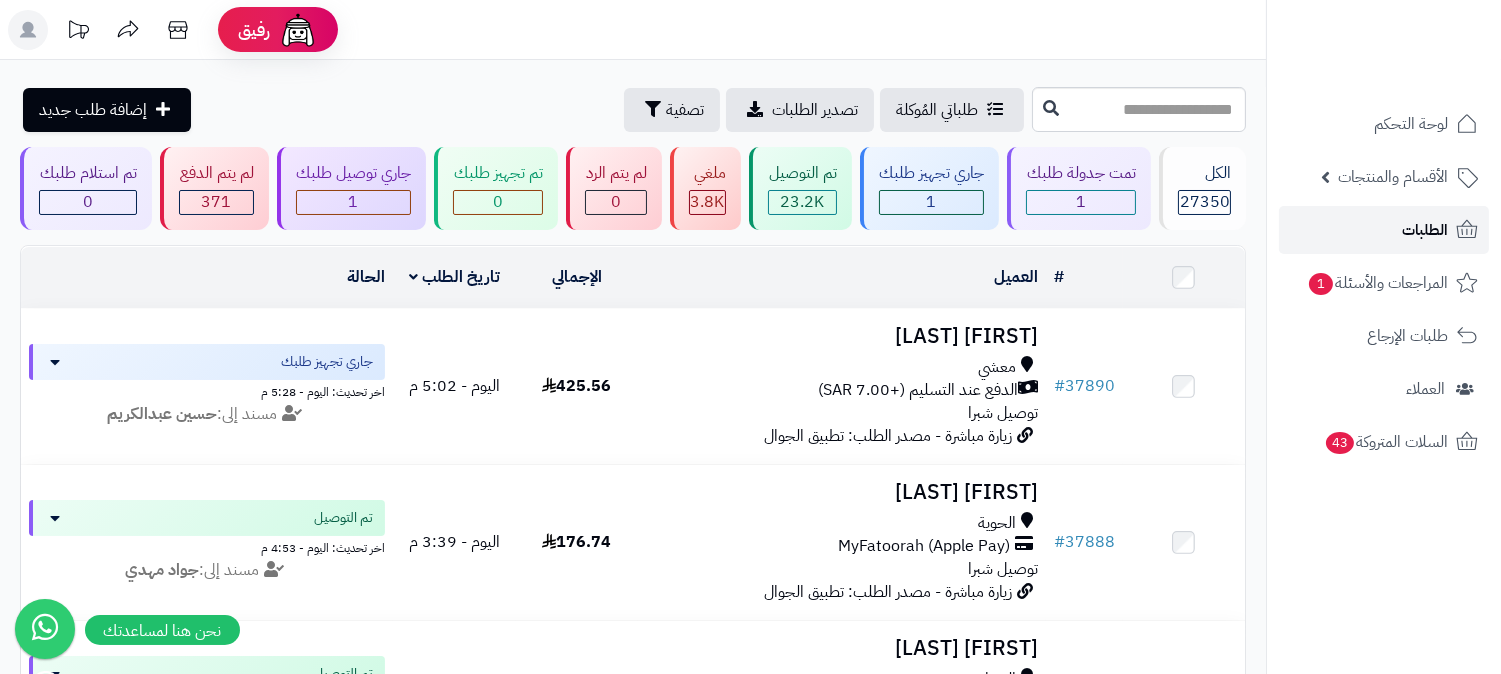 click on "الطلبات" at bounding box center (1384, 230) 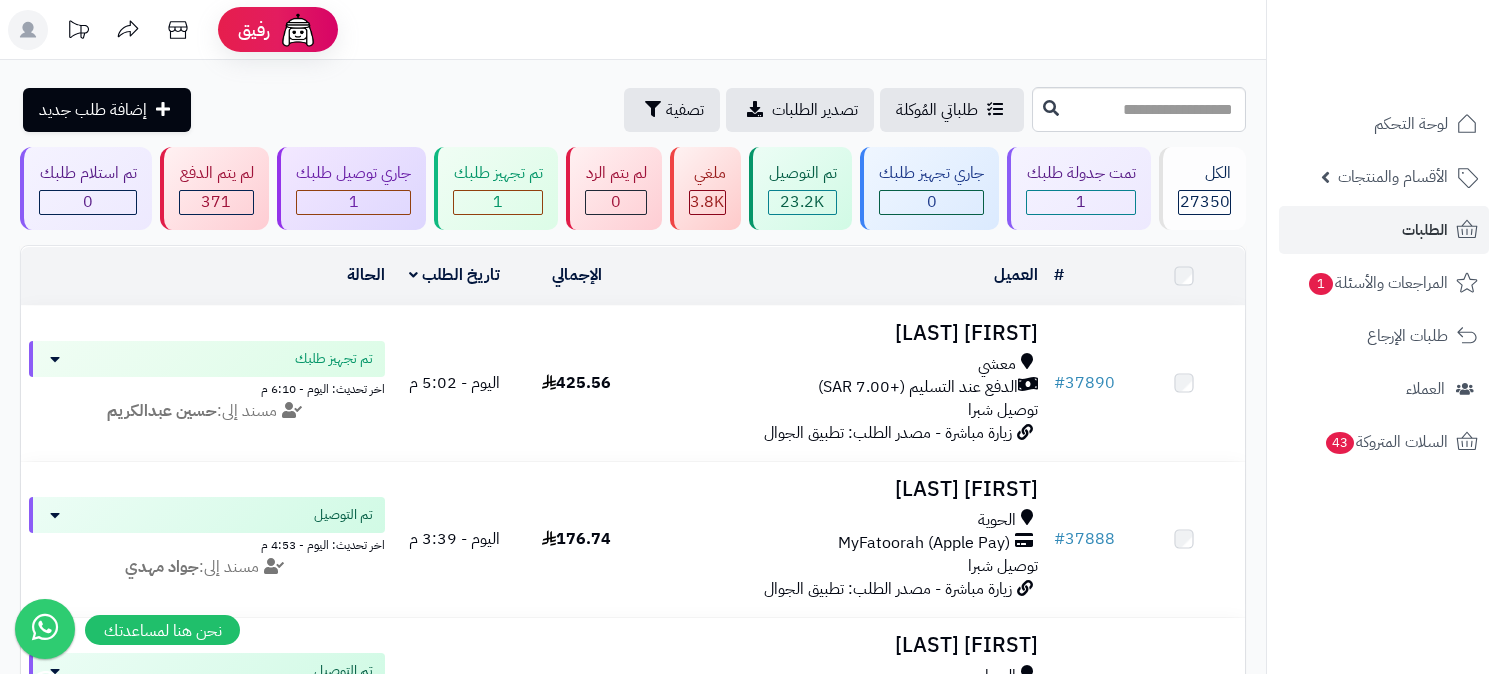 scroll, scrollTop: 0, scrollLeft: 0, axis: both 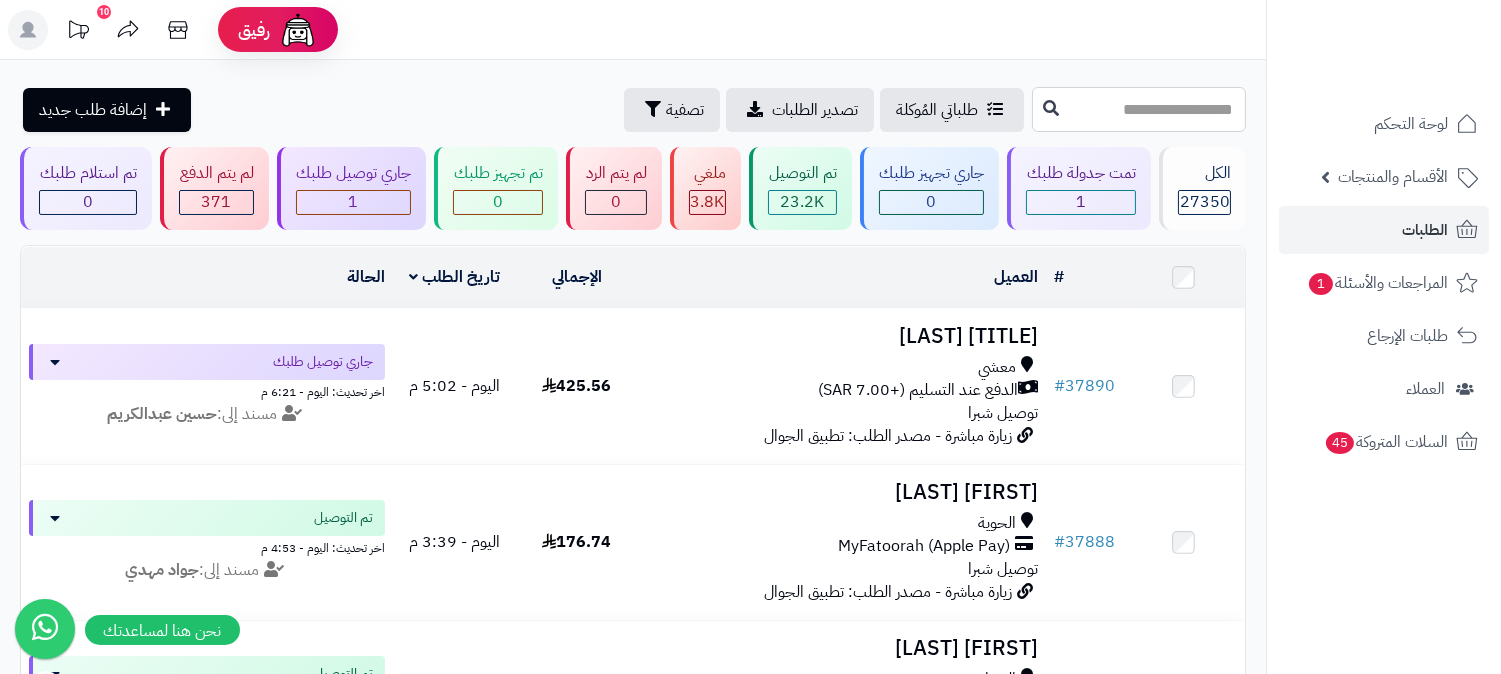 click at bounding box center [1139, 109] 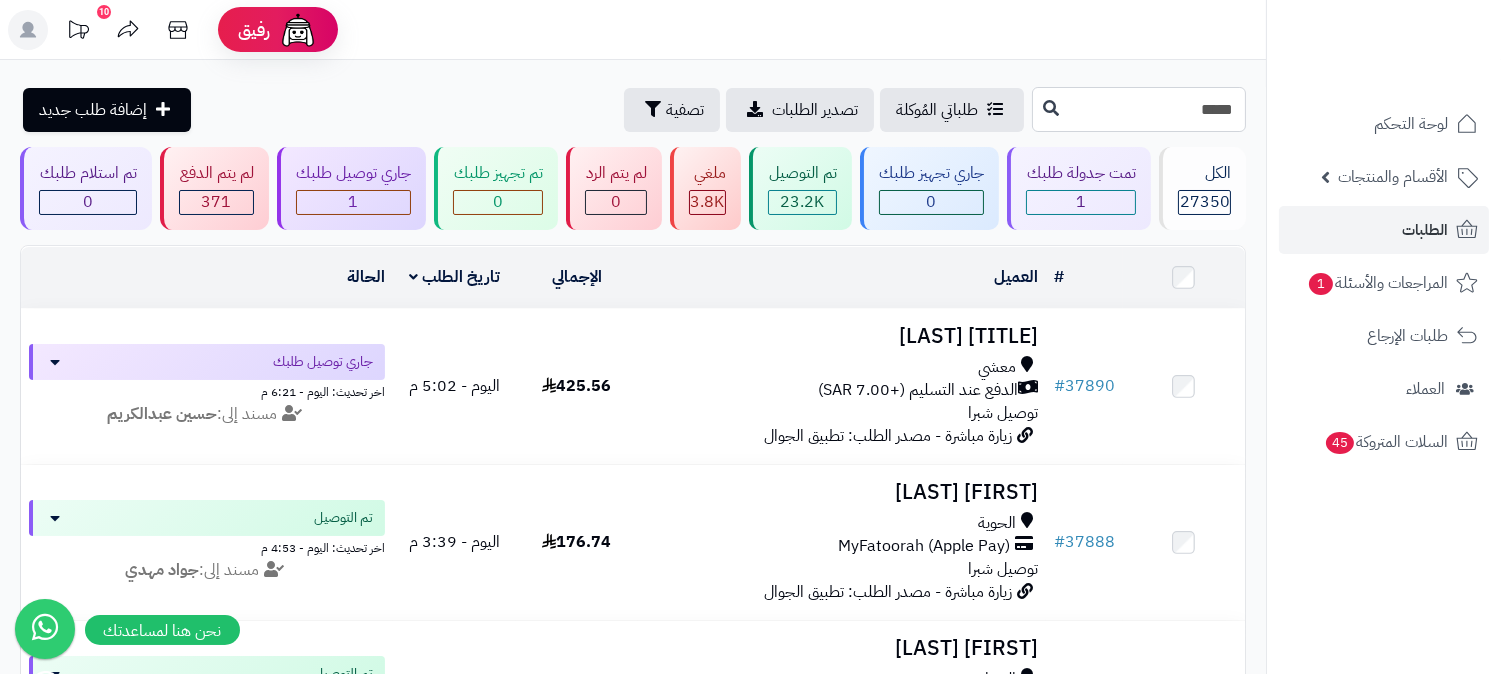 type on "*****" 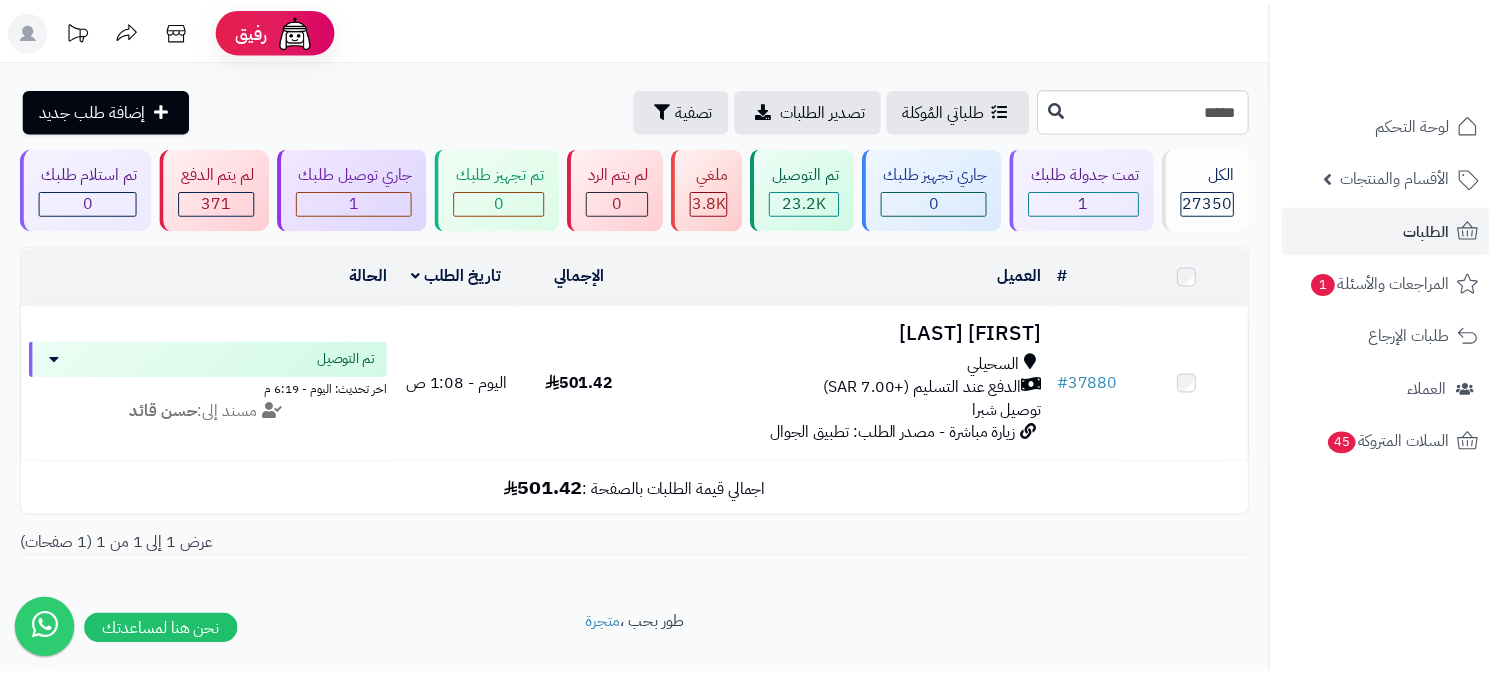 scroll, scrollTop: 0, scrollLeft: 0, axis: both 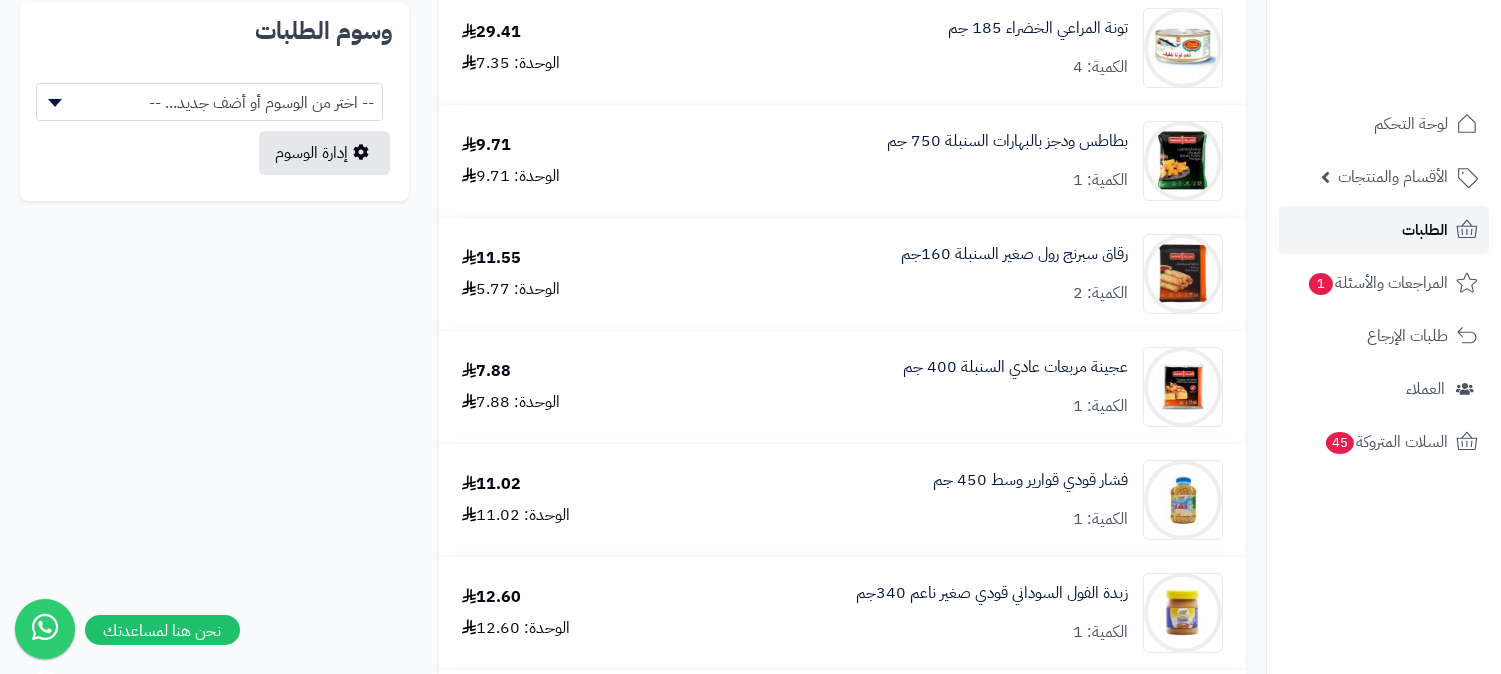click on "الطلبات" at bounding box center (1425, 230) 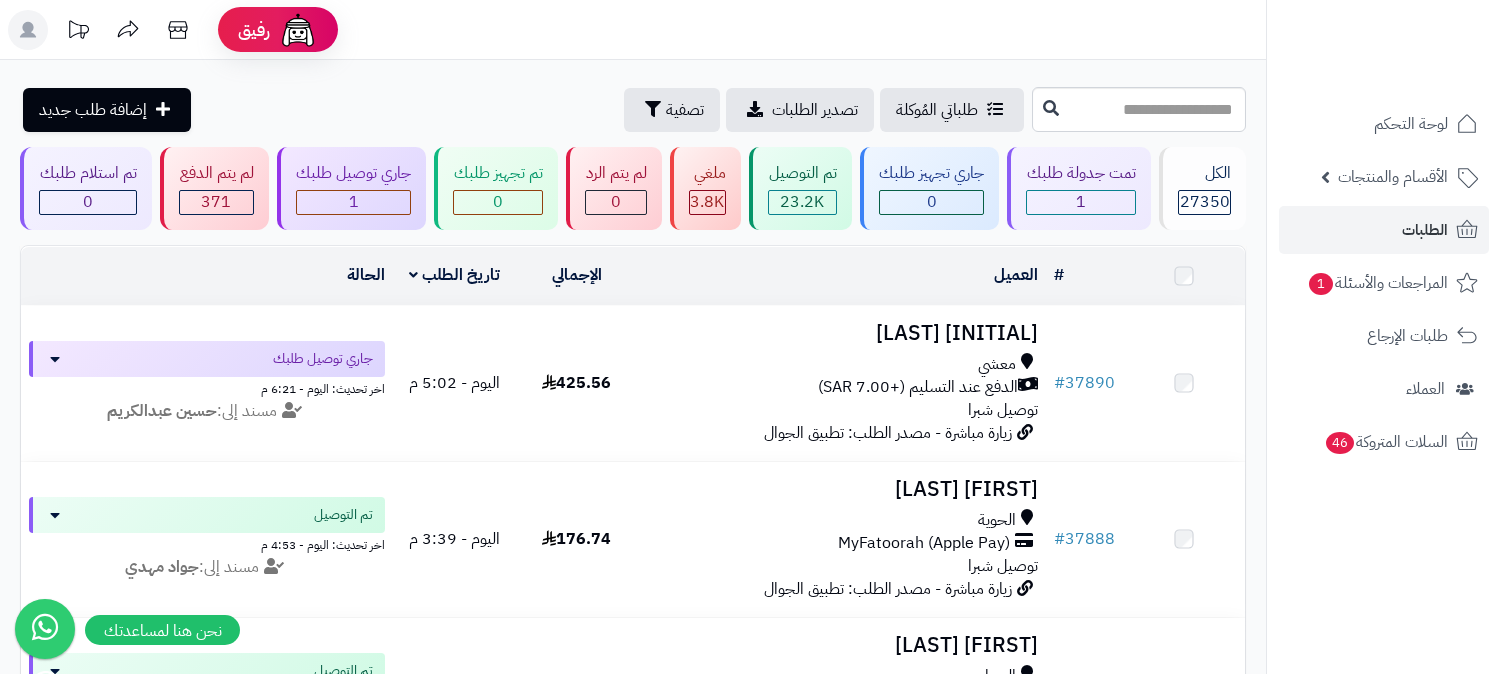 scroll, scrollTop: 0, scrollLeft: 0, axis: both 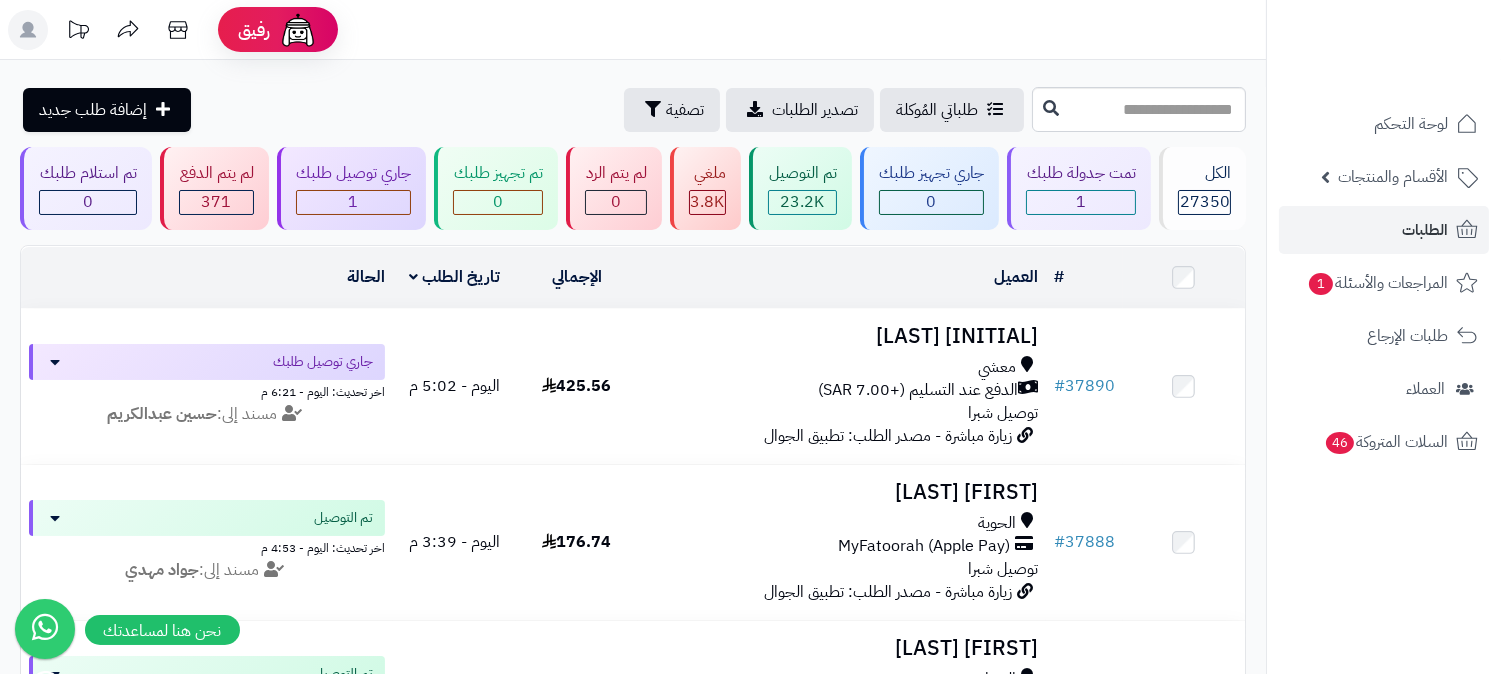 click 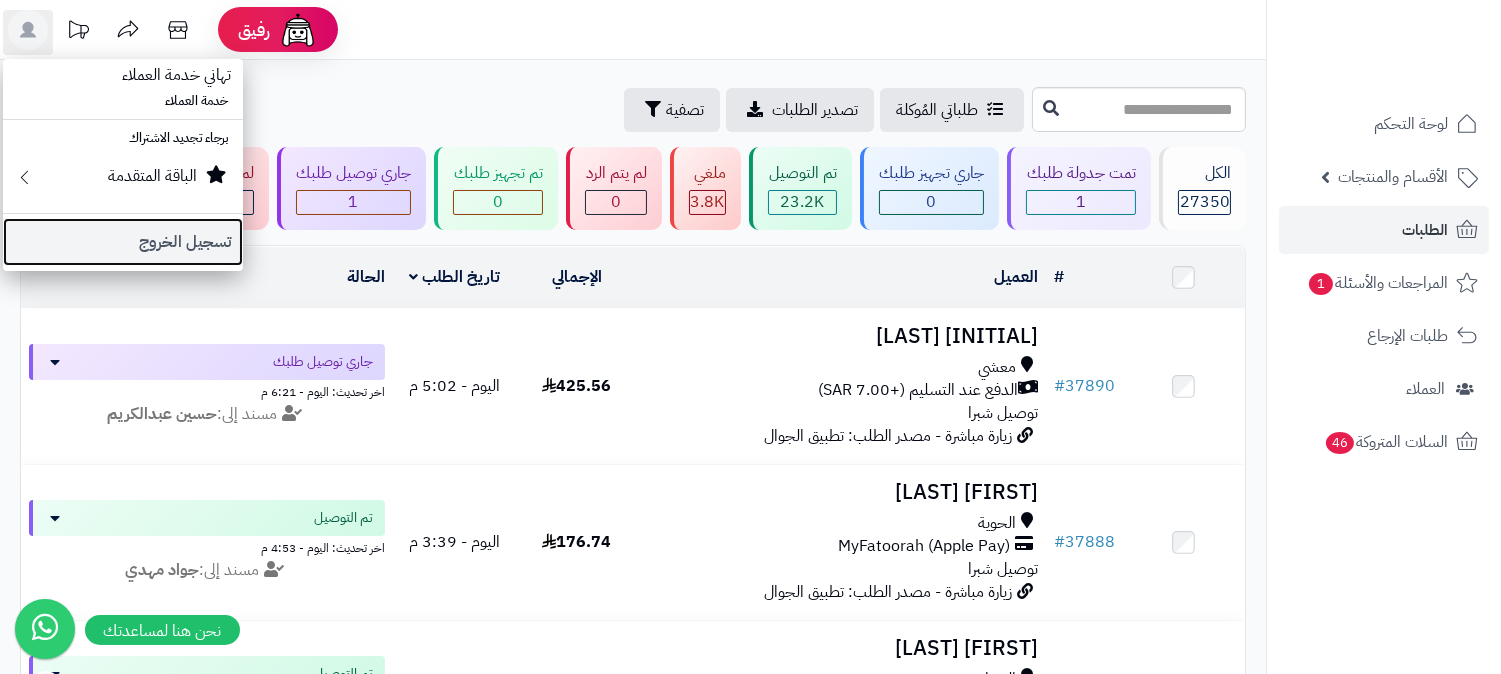 click on "تسجيل الخروج" at bounding box center (123, 242) 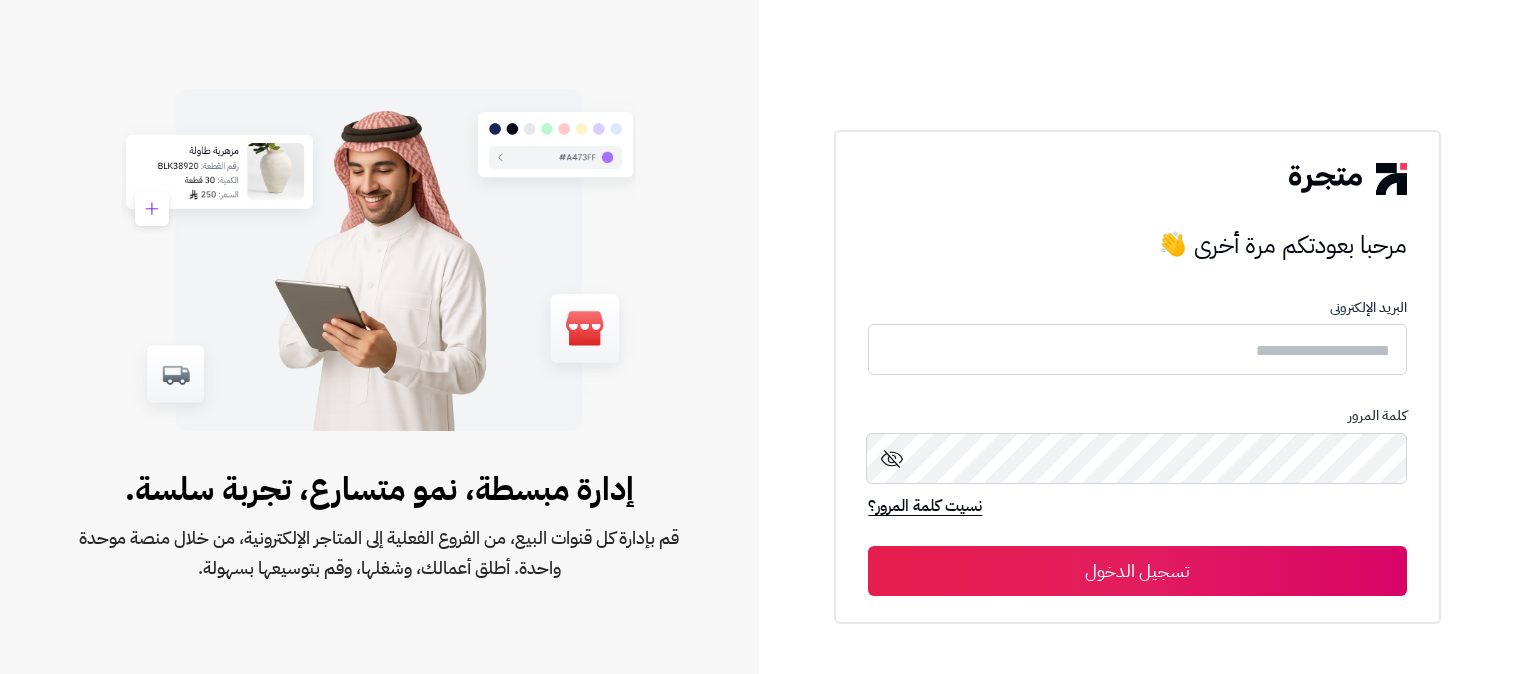 scroll, scrollTop: 0, scrollLeft: 0, axis: both 